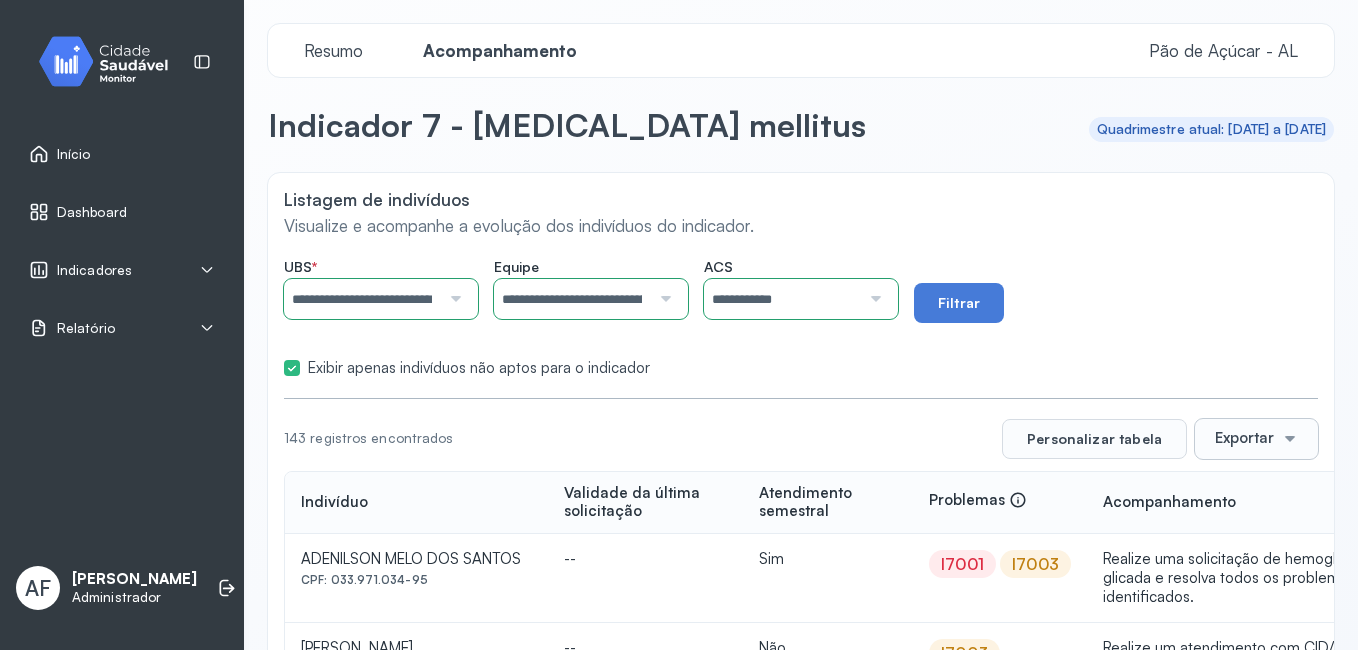 scroll, scrollTop: 0, scrollLeft: 0, axis: both 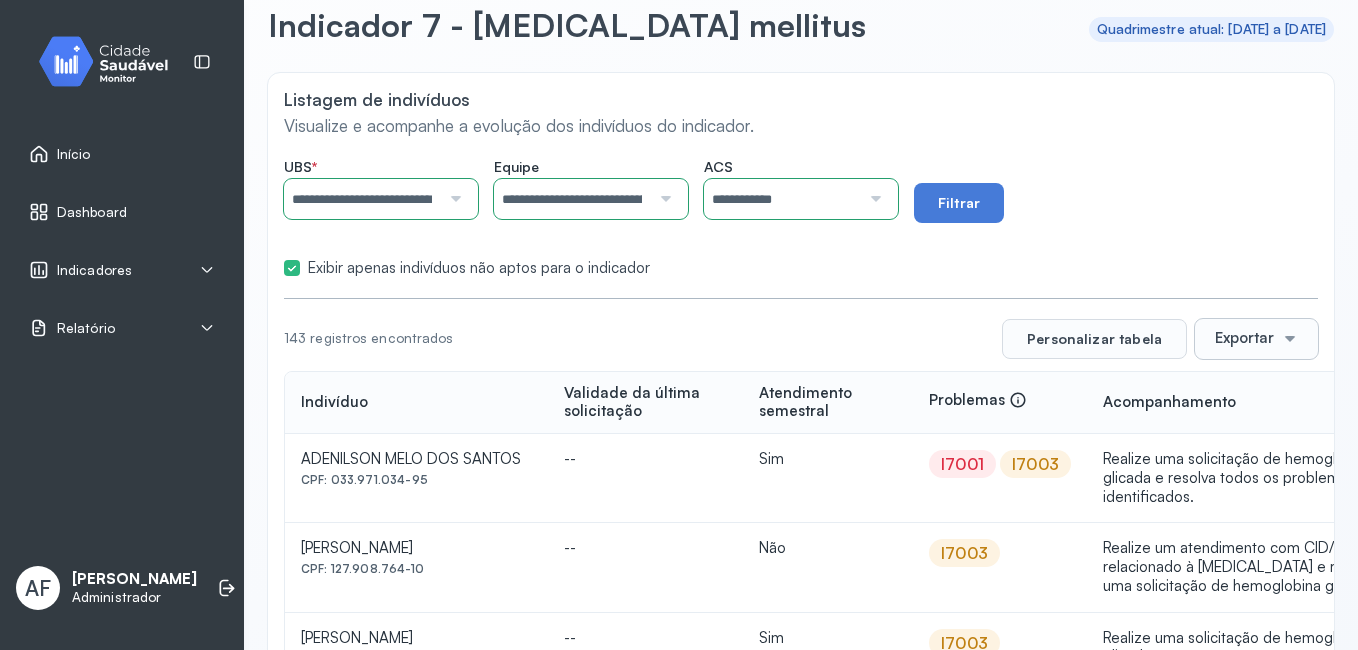 click 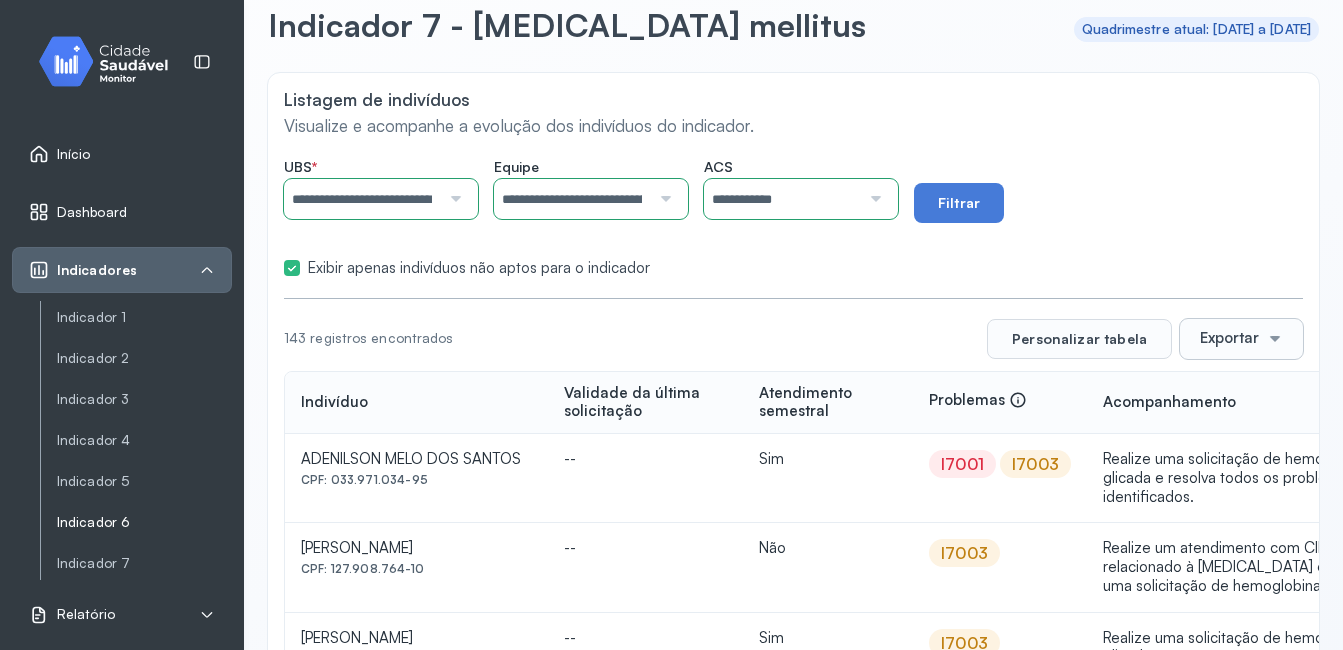 click on "Indicador 6" at bounding box center [144, 522] 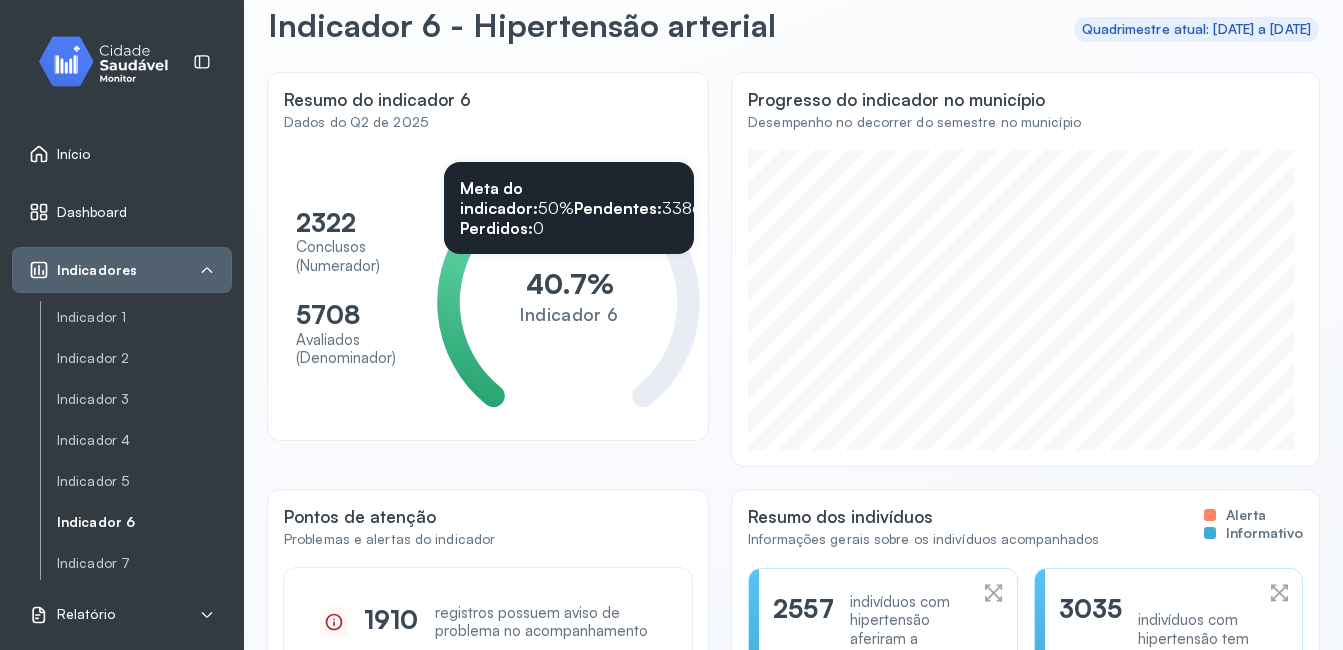 scroll, scrollTop: 0, scrollLeft: 0, axis: both 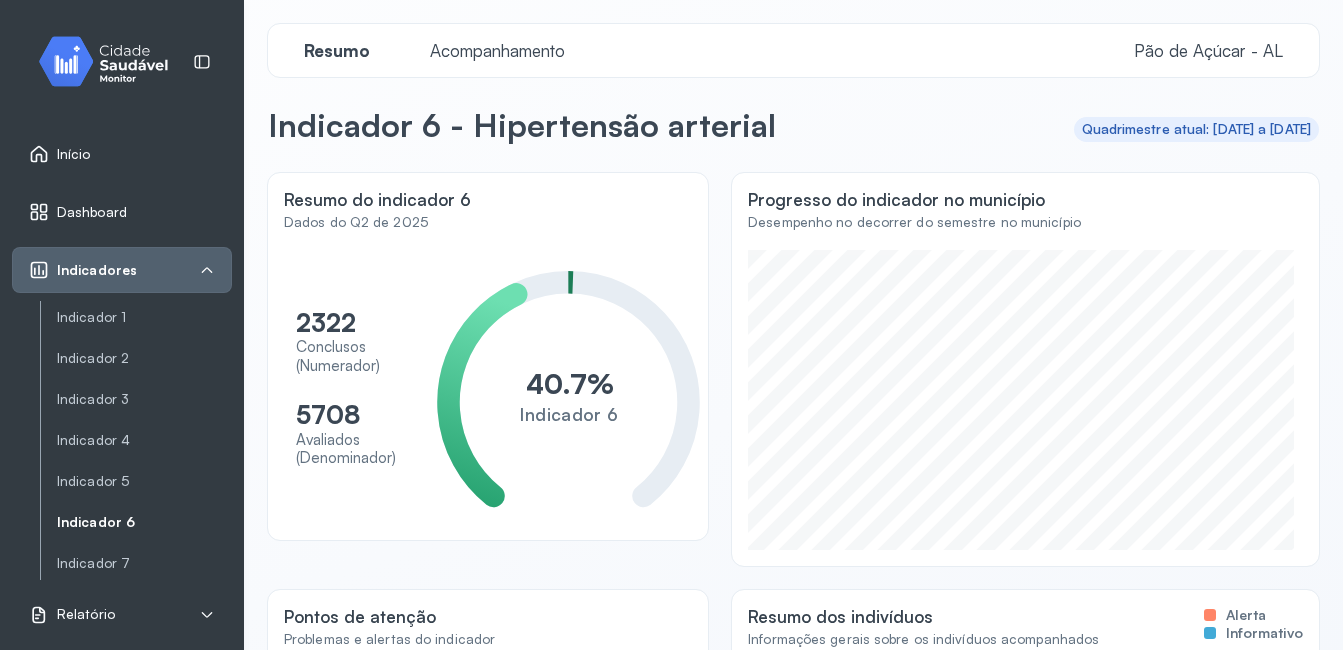 click on "Resumo Acompanhamento Pão de Açúcar - AL" 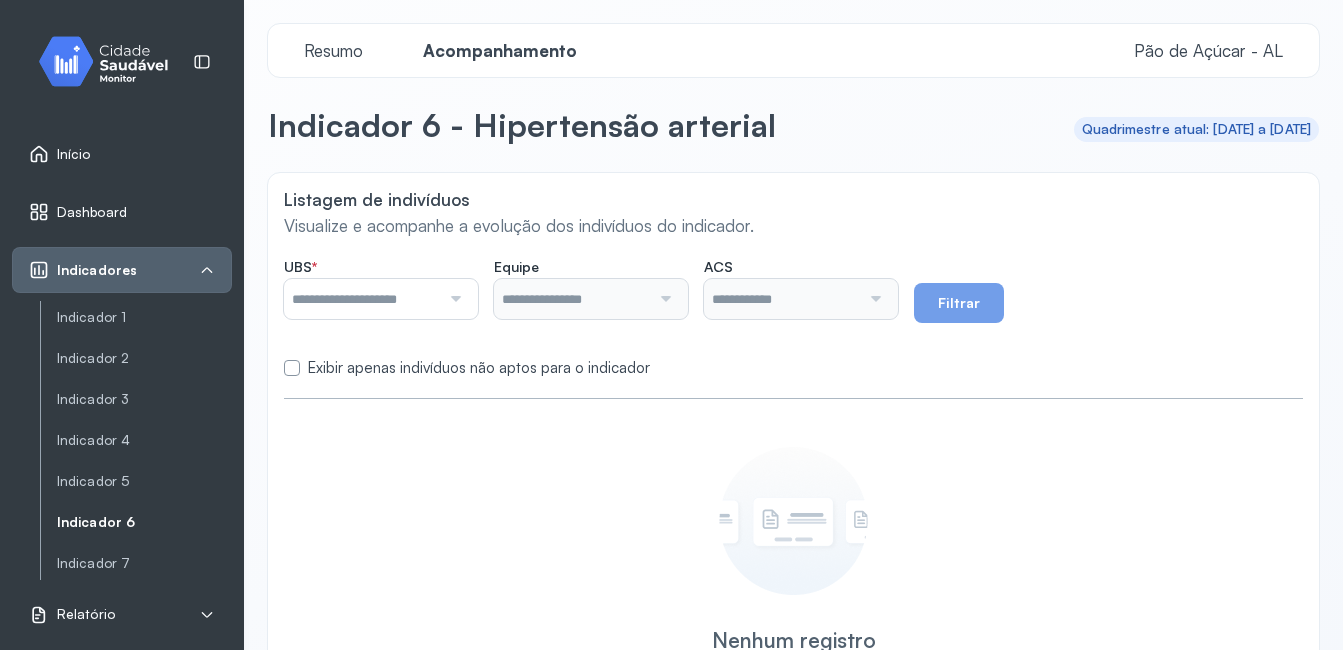 click at bounding box center [453, 299] 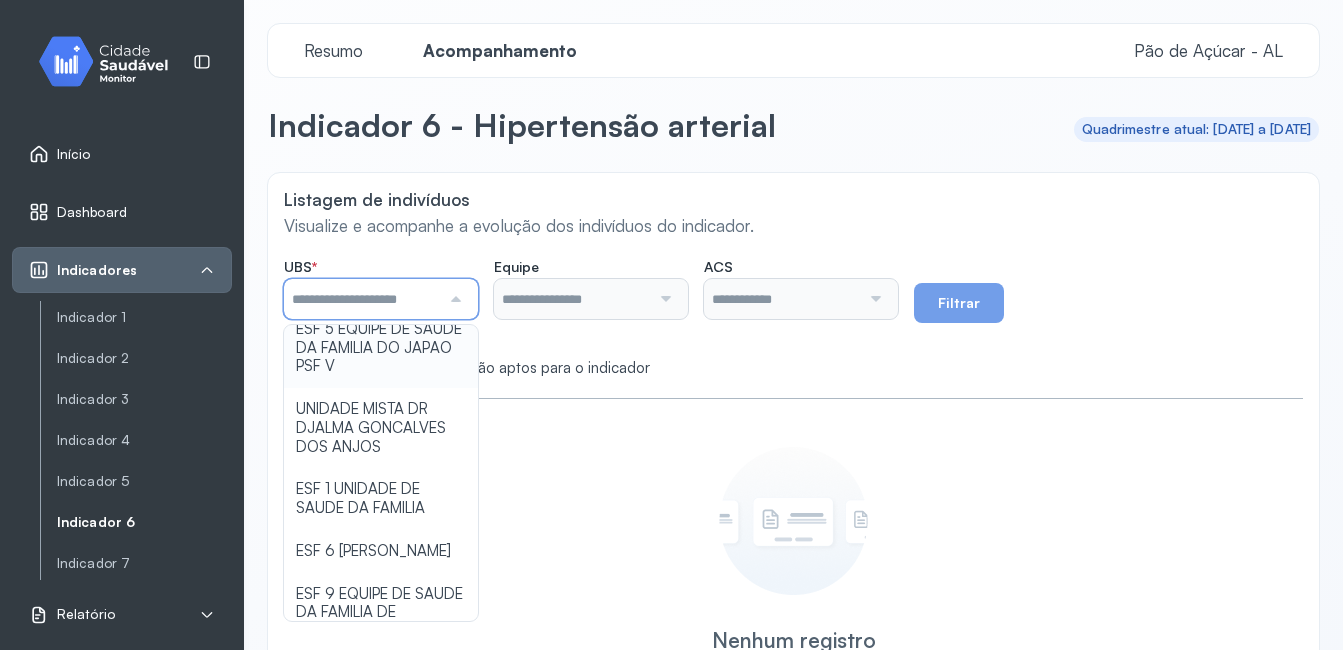 scroll, scrollTop: 500, scrollLeft: 0, axis: vertical 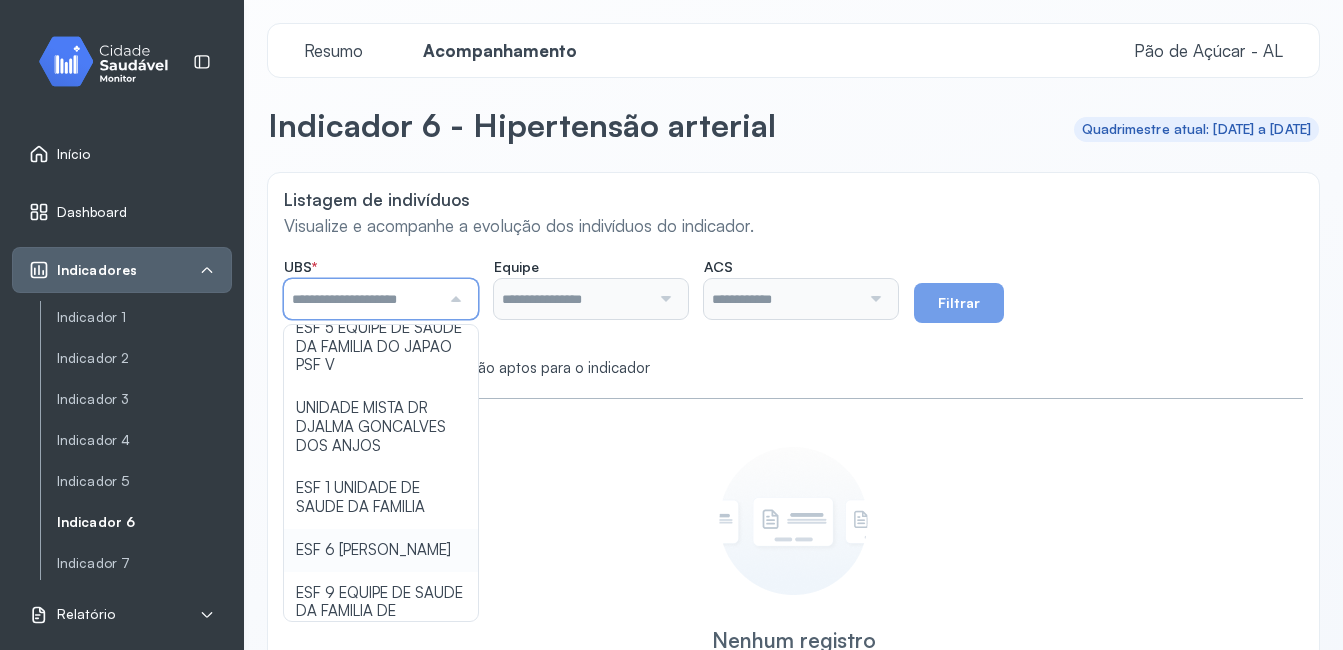 type on "**********" 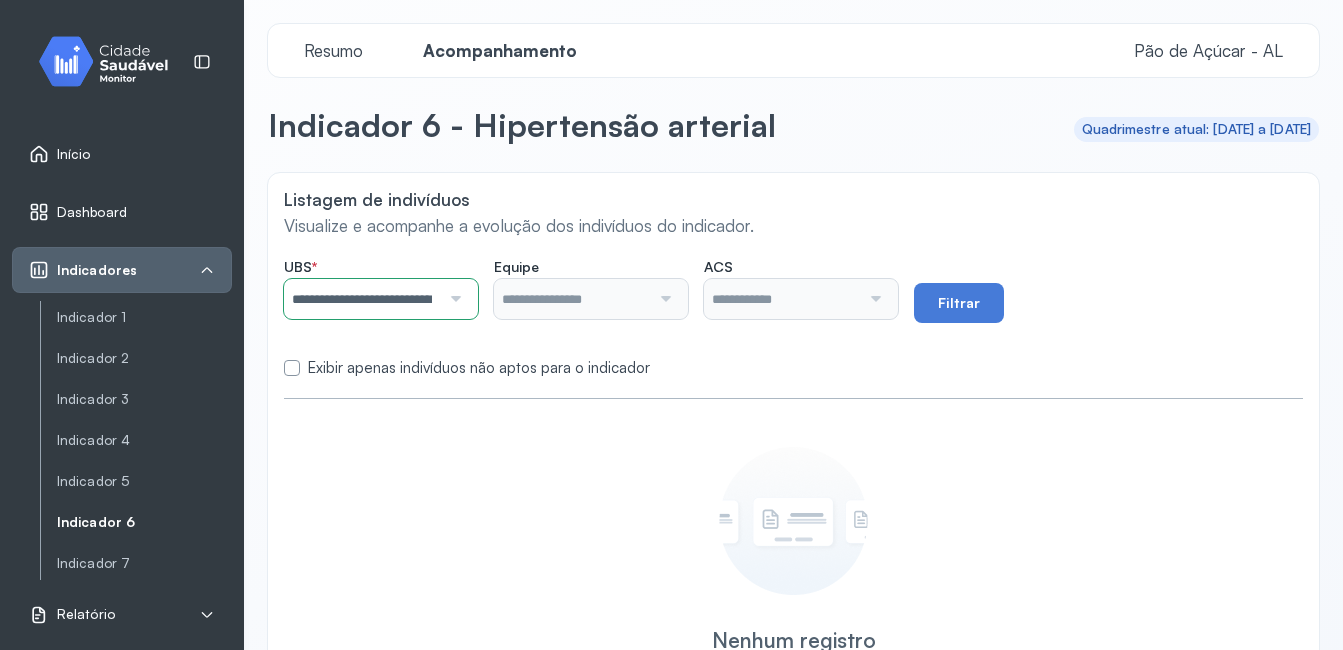 click on "**********" 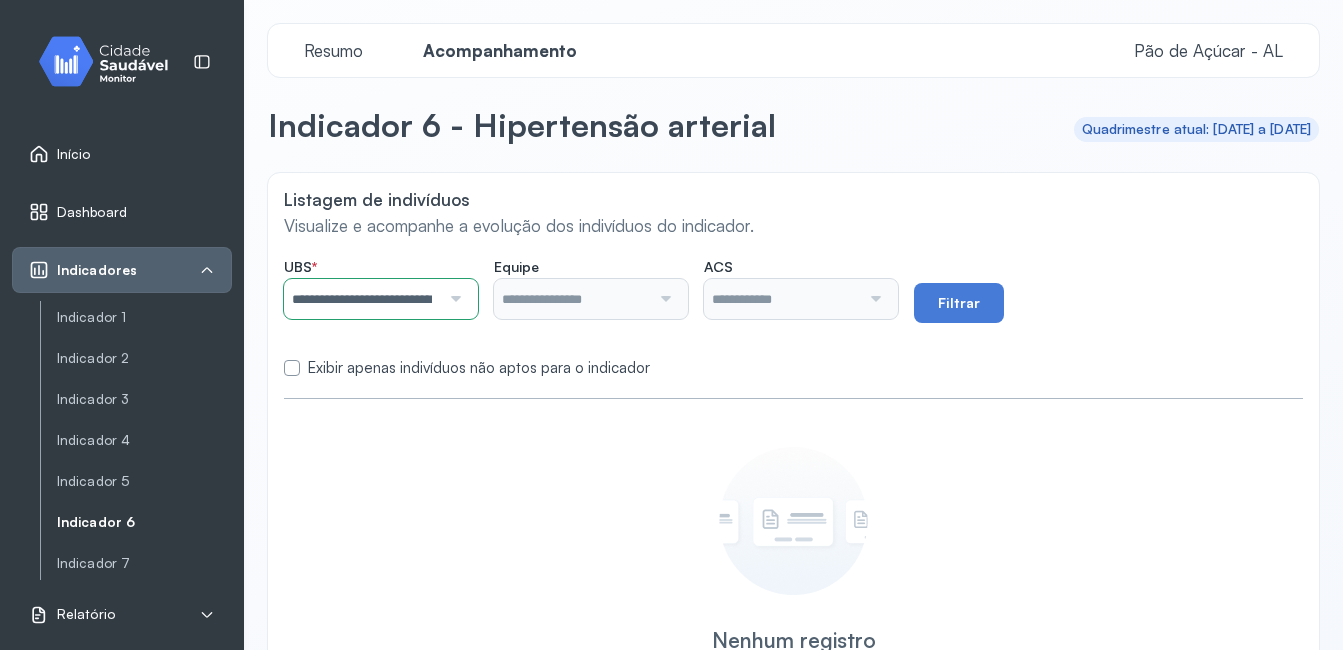 type on "**********" 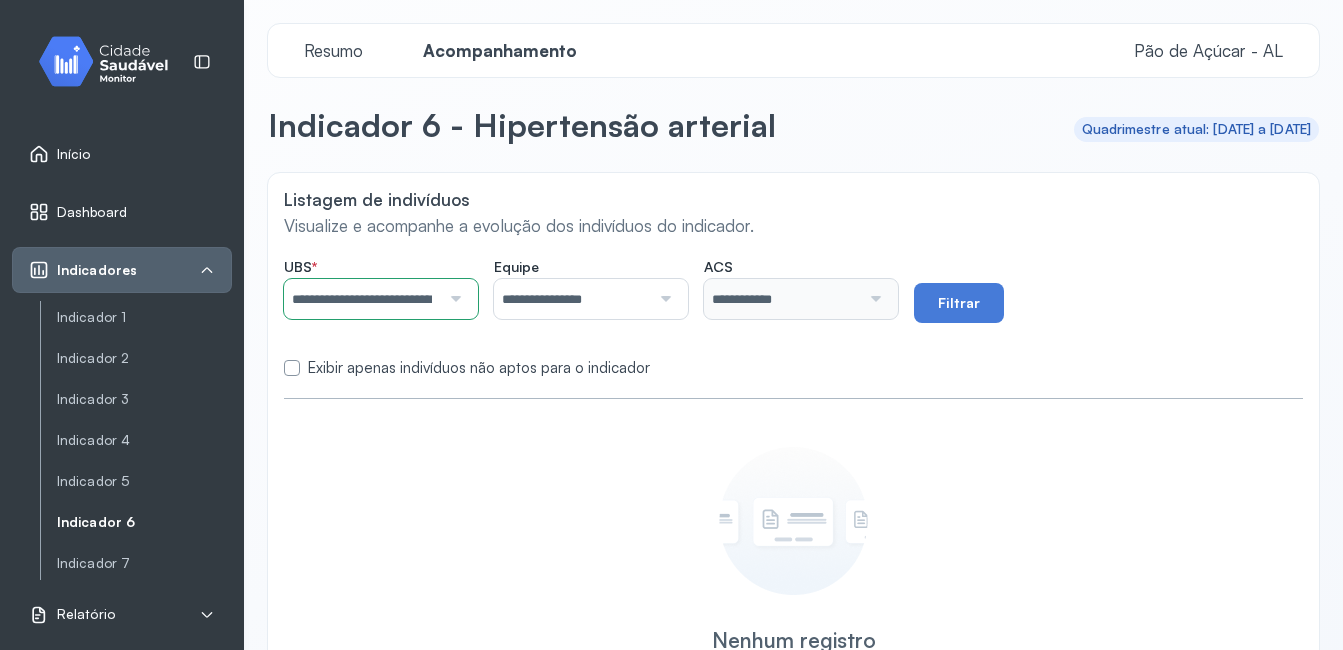 click at bounding box center (663, 299) 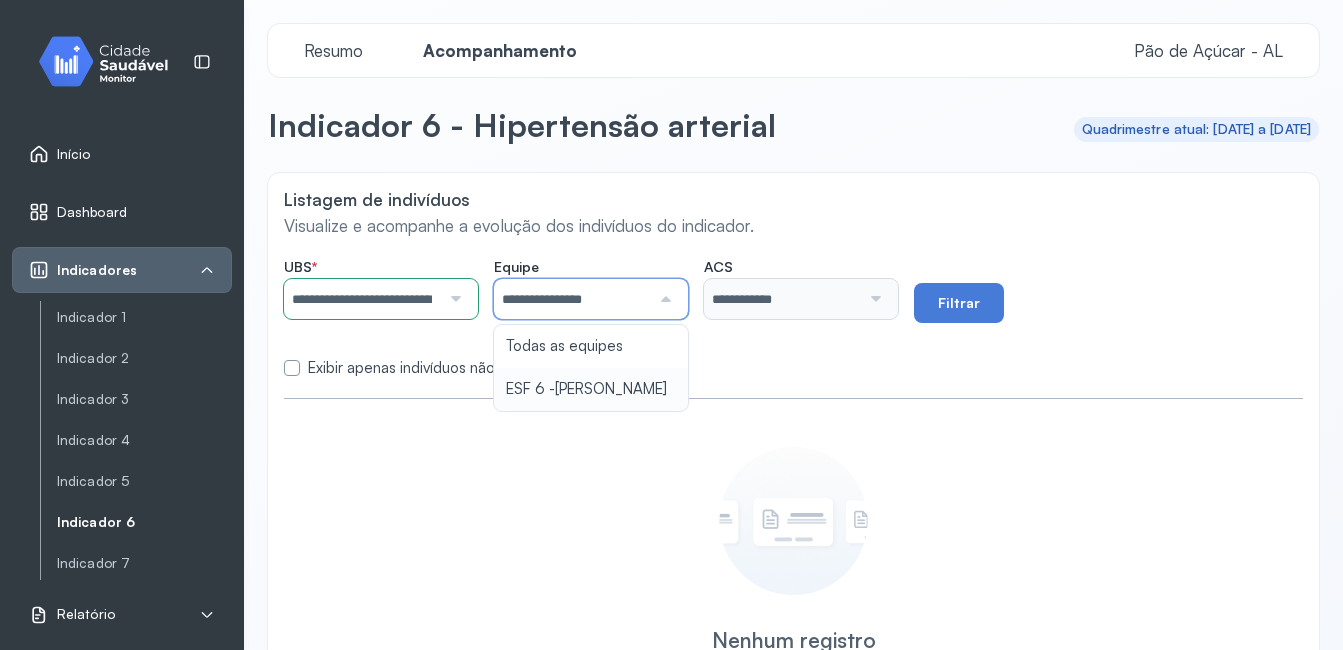 type on "**********" 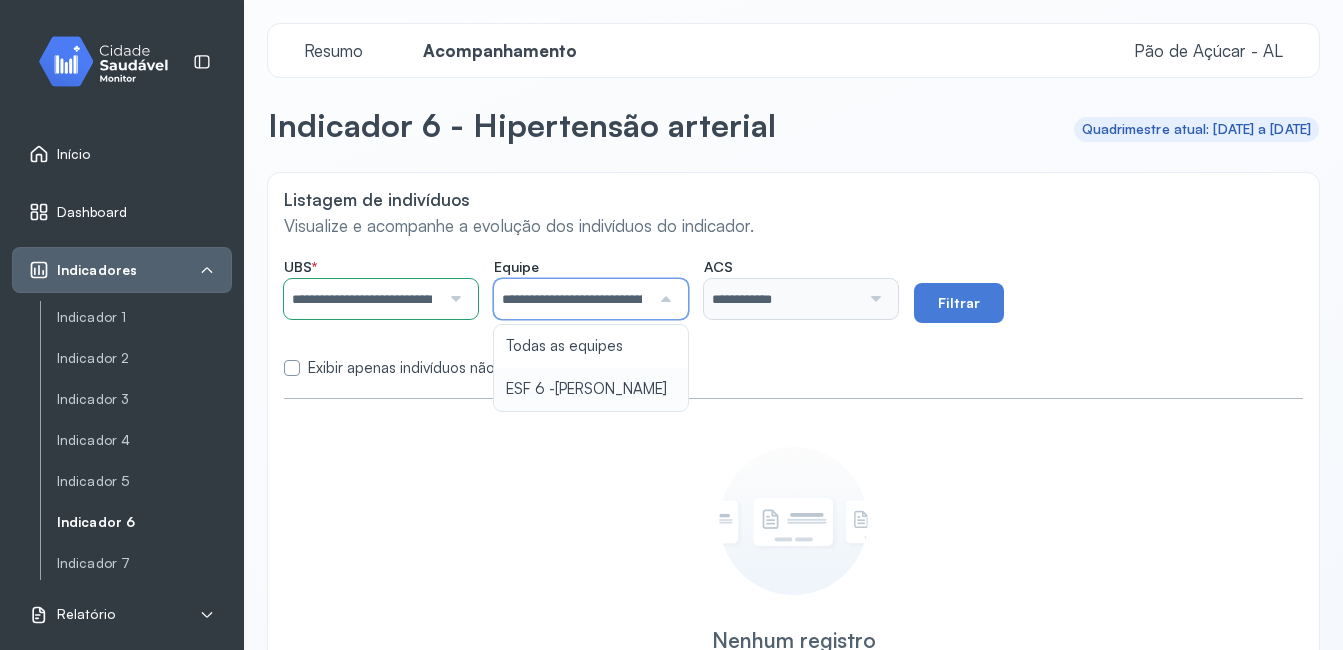 click on "**********" 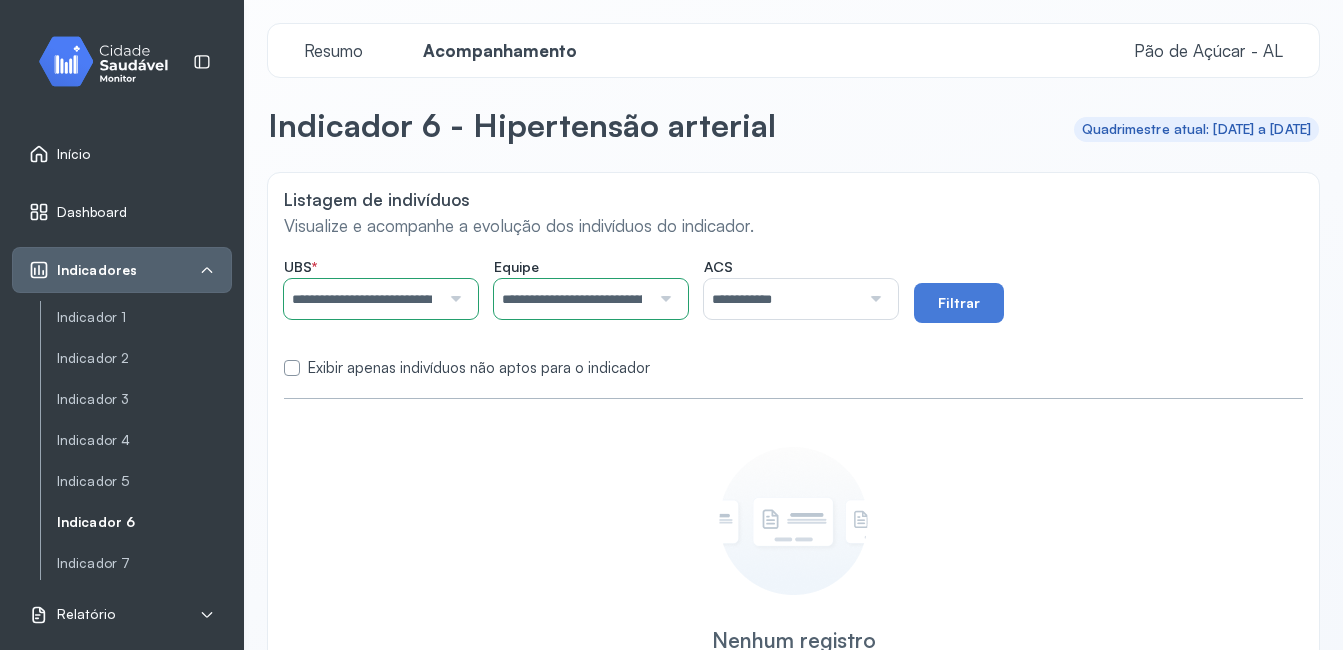 click at bounding box center [292, 368] 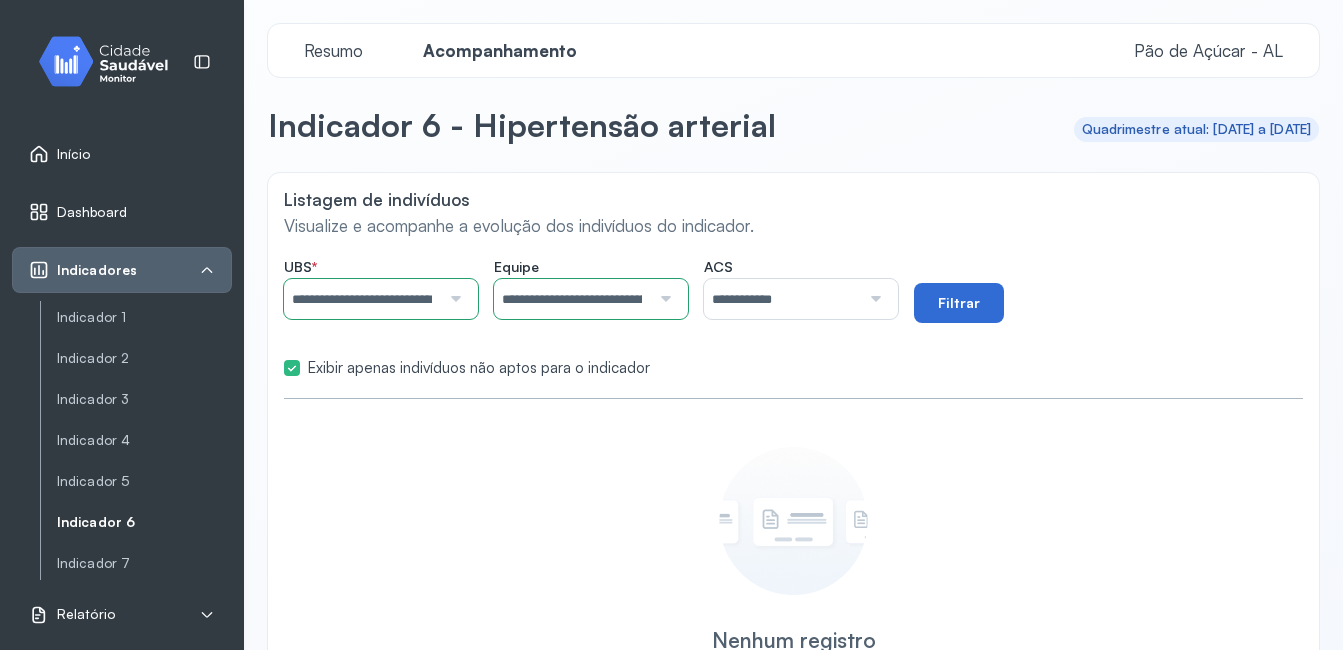 click on "Filtrar" at bounding box center [959, 303] 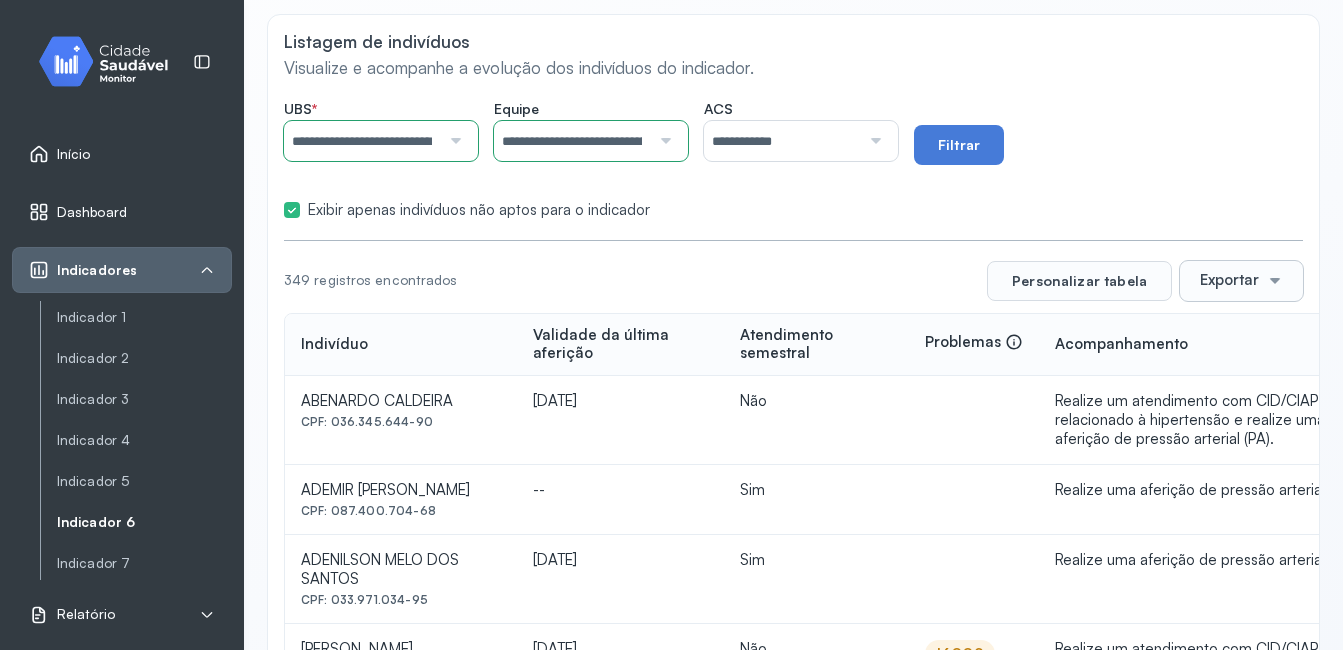 scroll, scrollTop: 0, scrollLeft: 0, axis: both 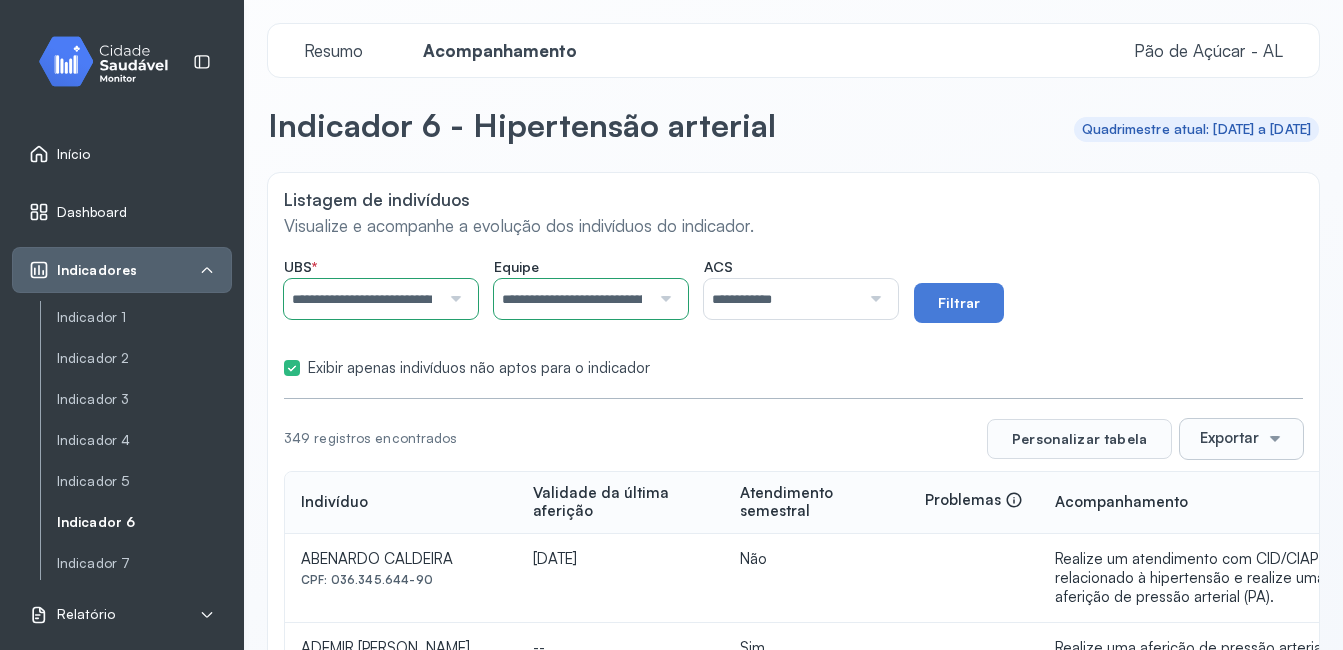 click at bounding box center [873, 299] 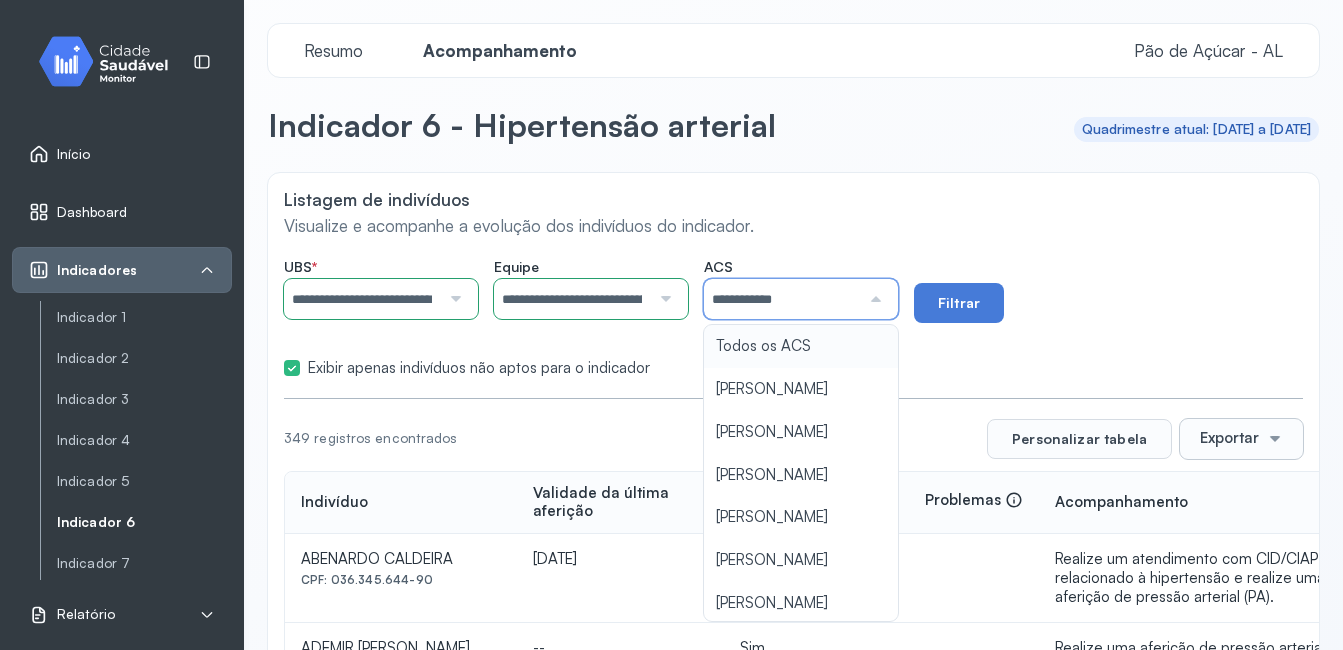 scroll, scrollTop: 100, scrollLeft: 0, axis: vertical 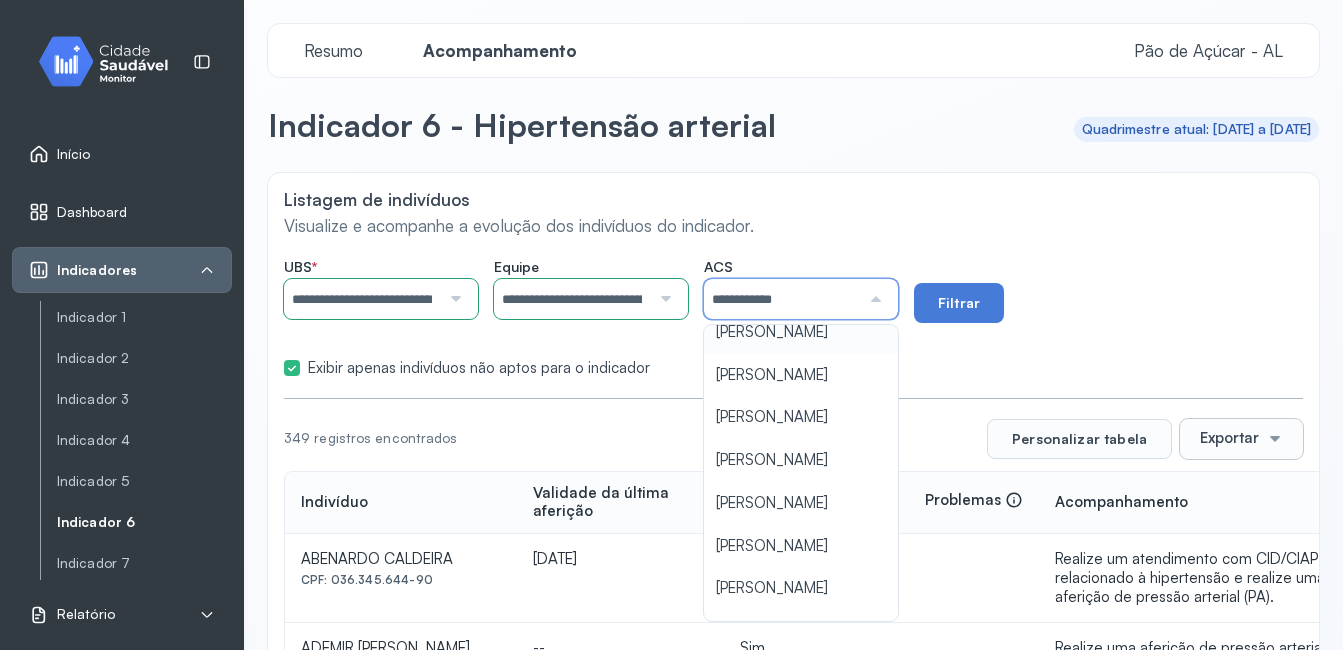 type on "**********" 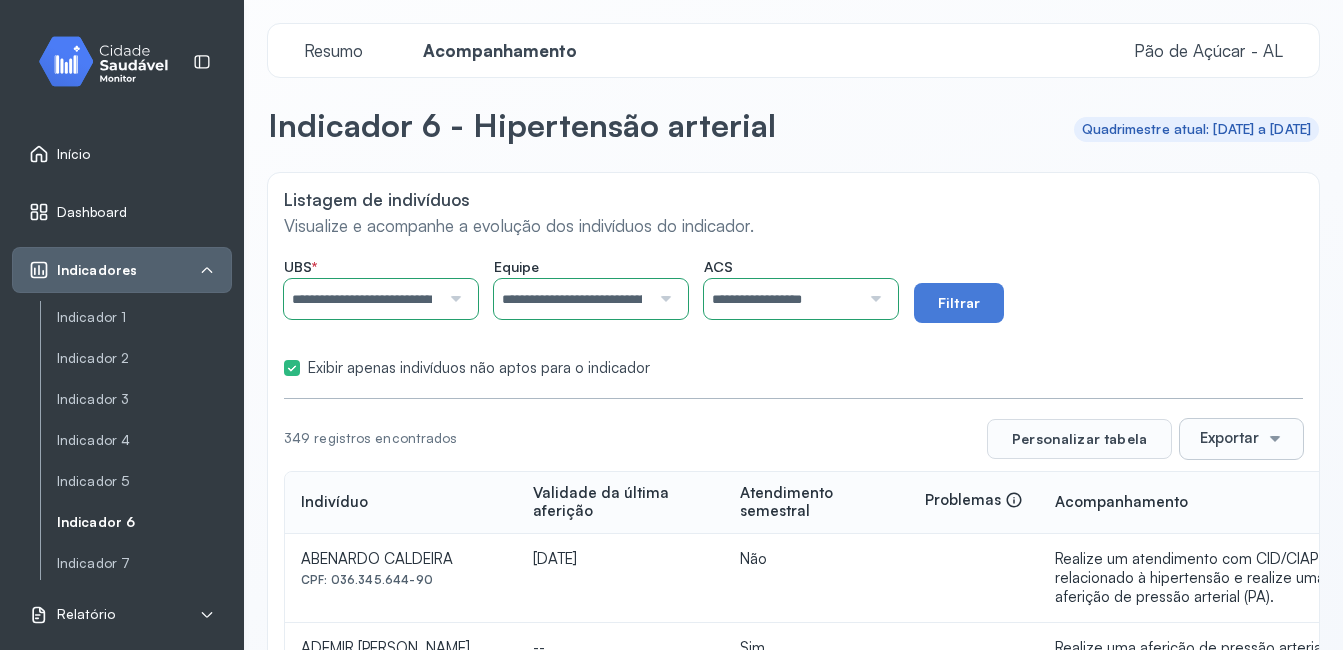 click on "**********" at bounding box center (793, 313) 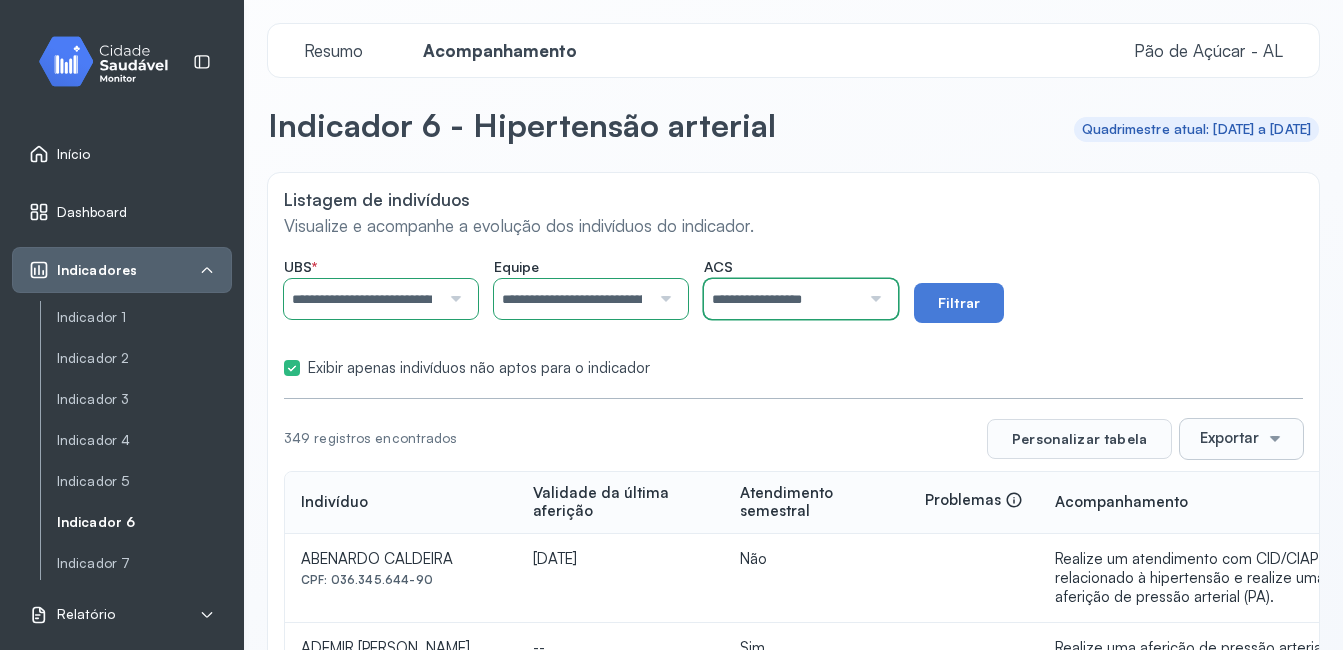 click on "**********" at bounding box center [782, 299] 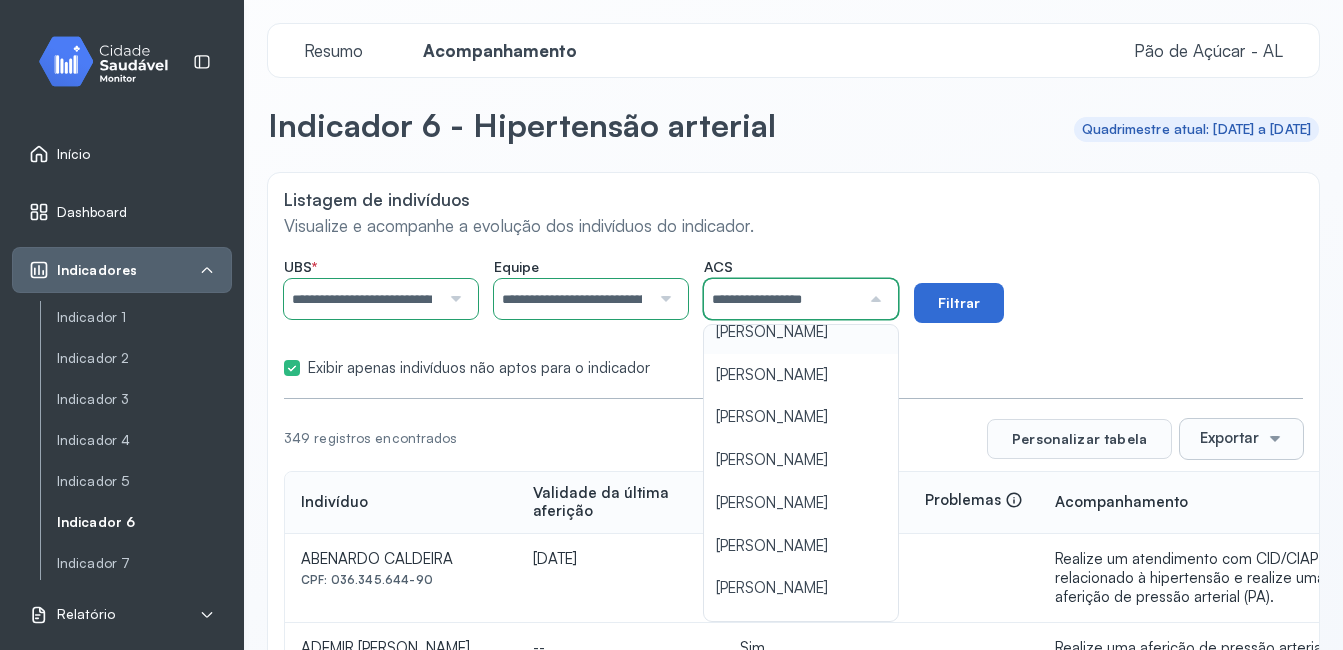 click on "Filtrar" at bounding box center (959, 303) 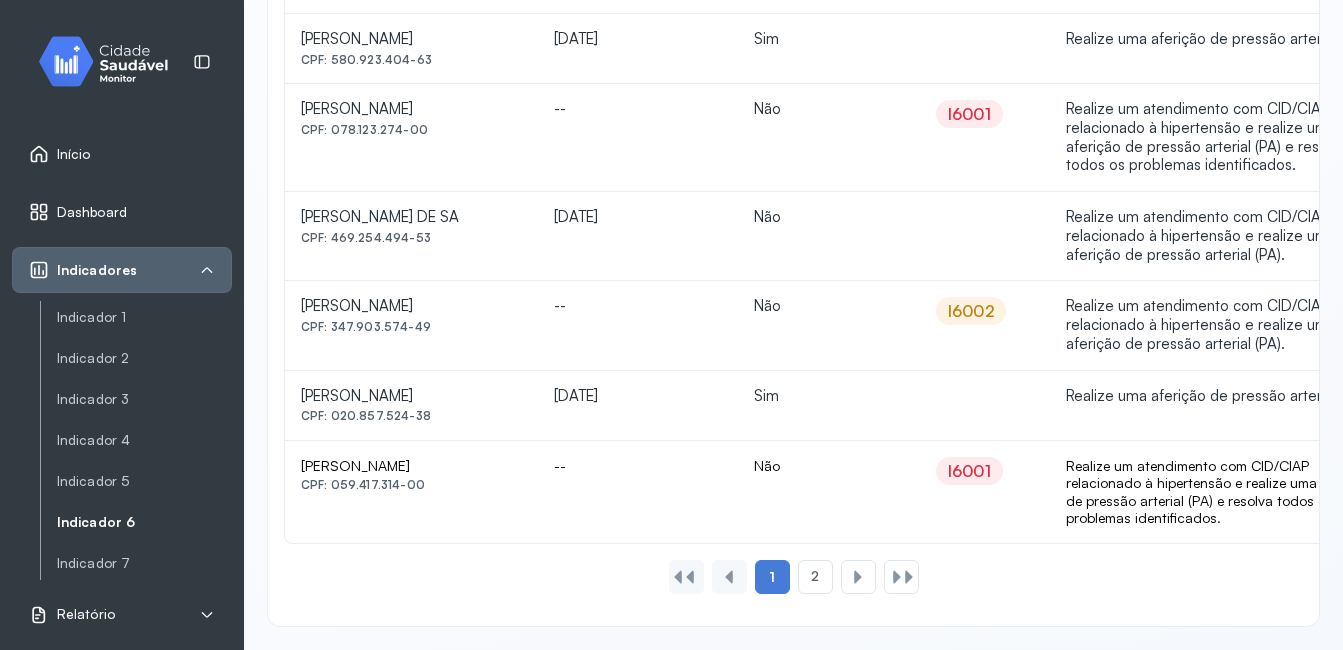 scroll, scrollTop: 1730, scrollLeft: 0, axis: vertical 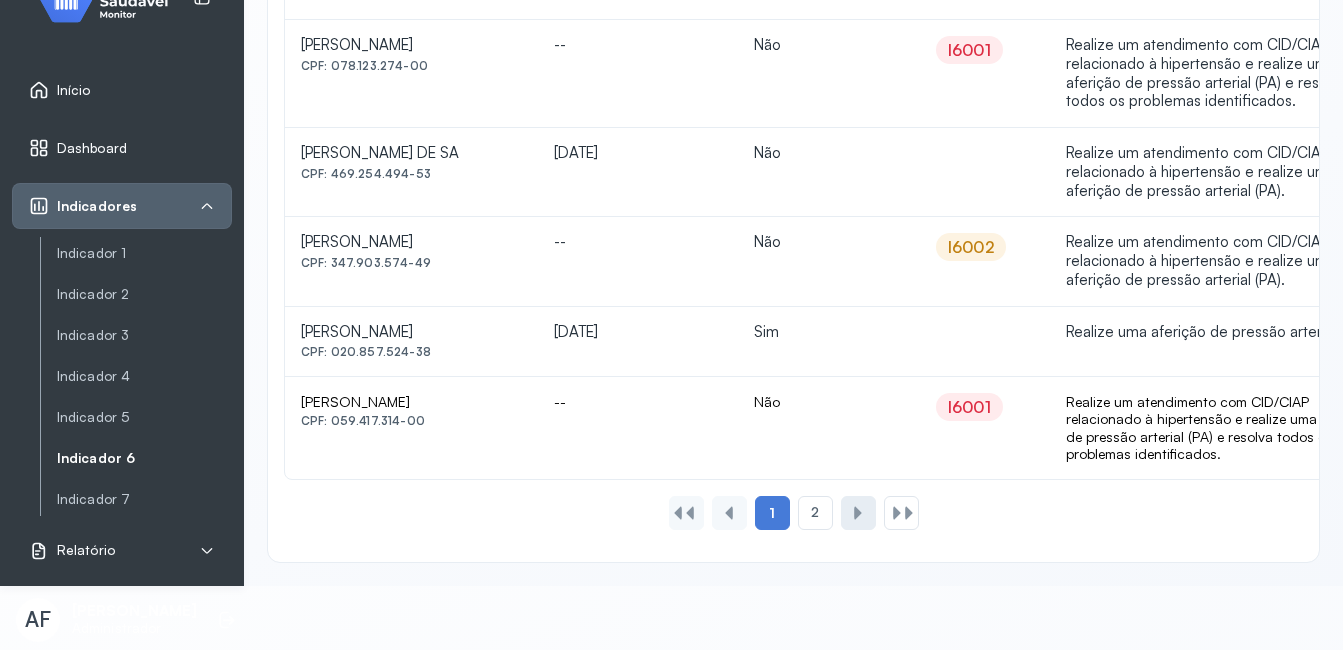 click at bounding box center (858, 513) 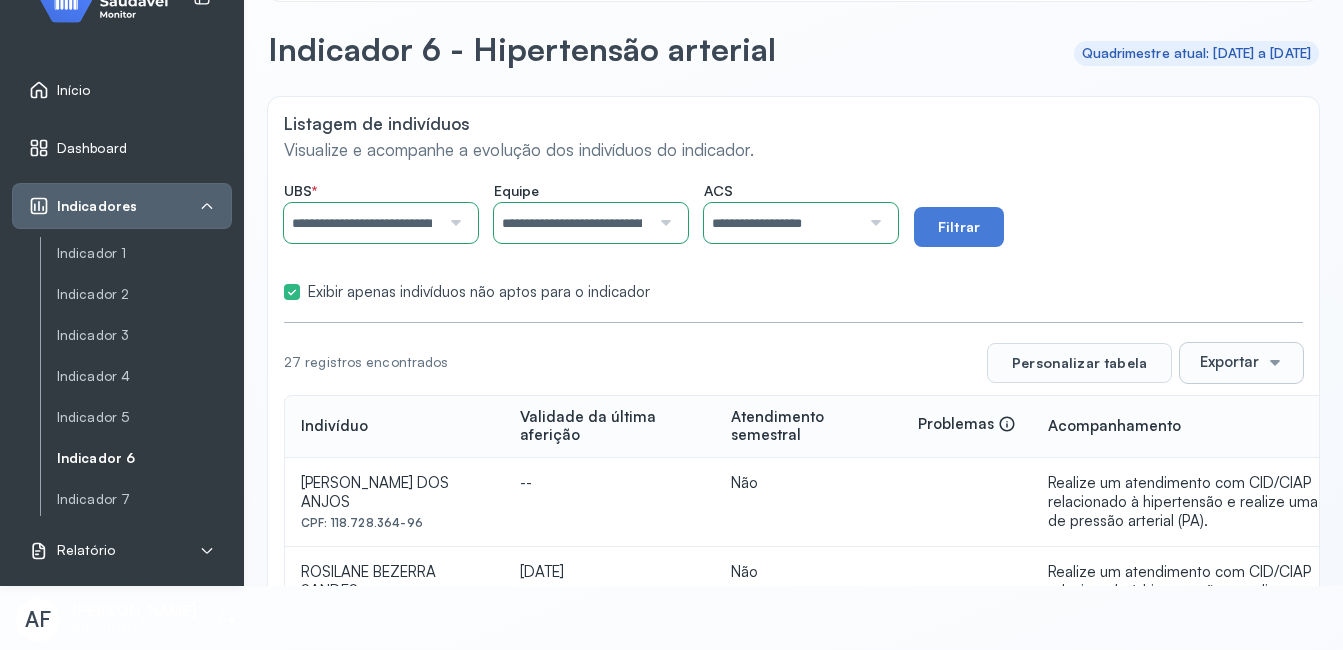 scroll, scrollTop: 0, scrollLeft: 0, axis: both 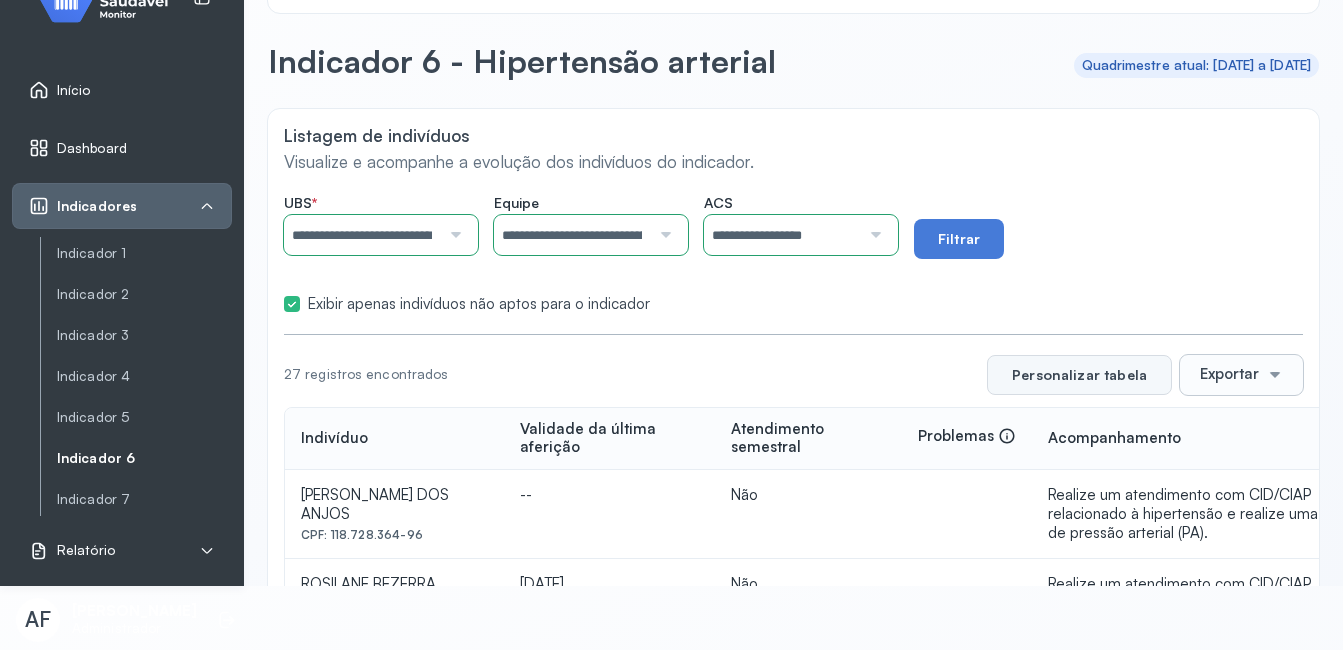 click on "Personalizar tabela" at bounding box center (1079, 375) 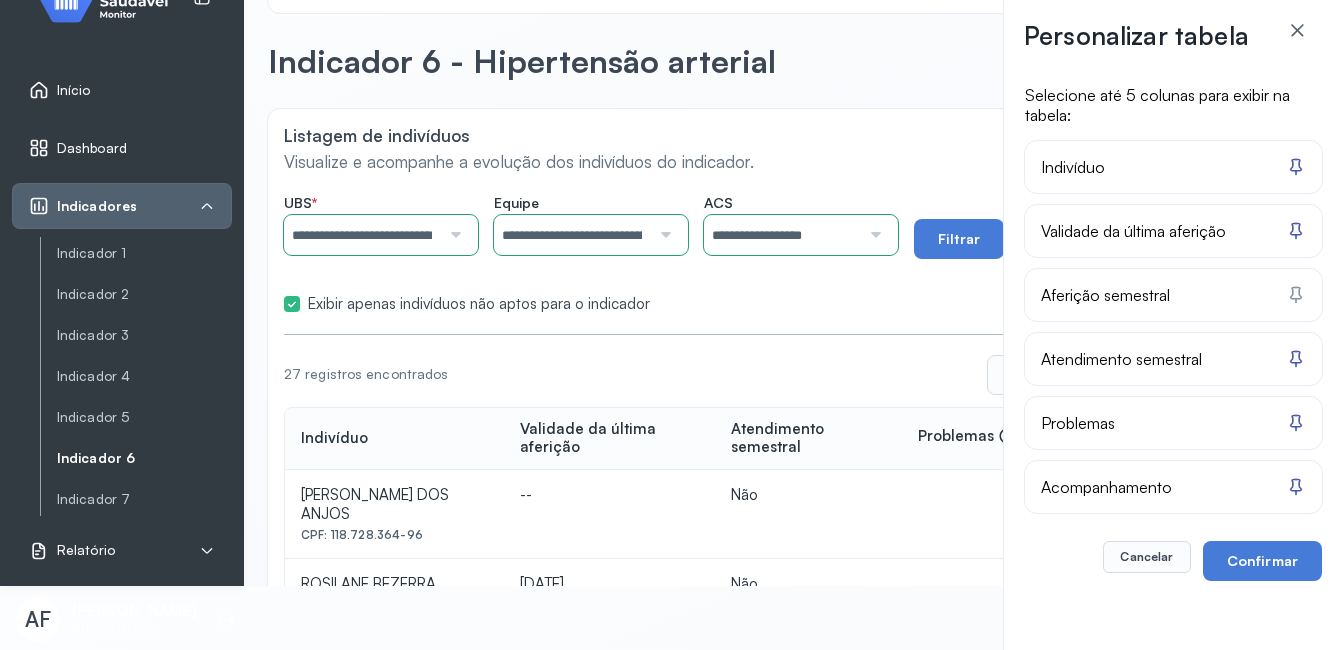click on "Confirmar" at bounding box center (1262, 561) 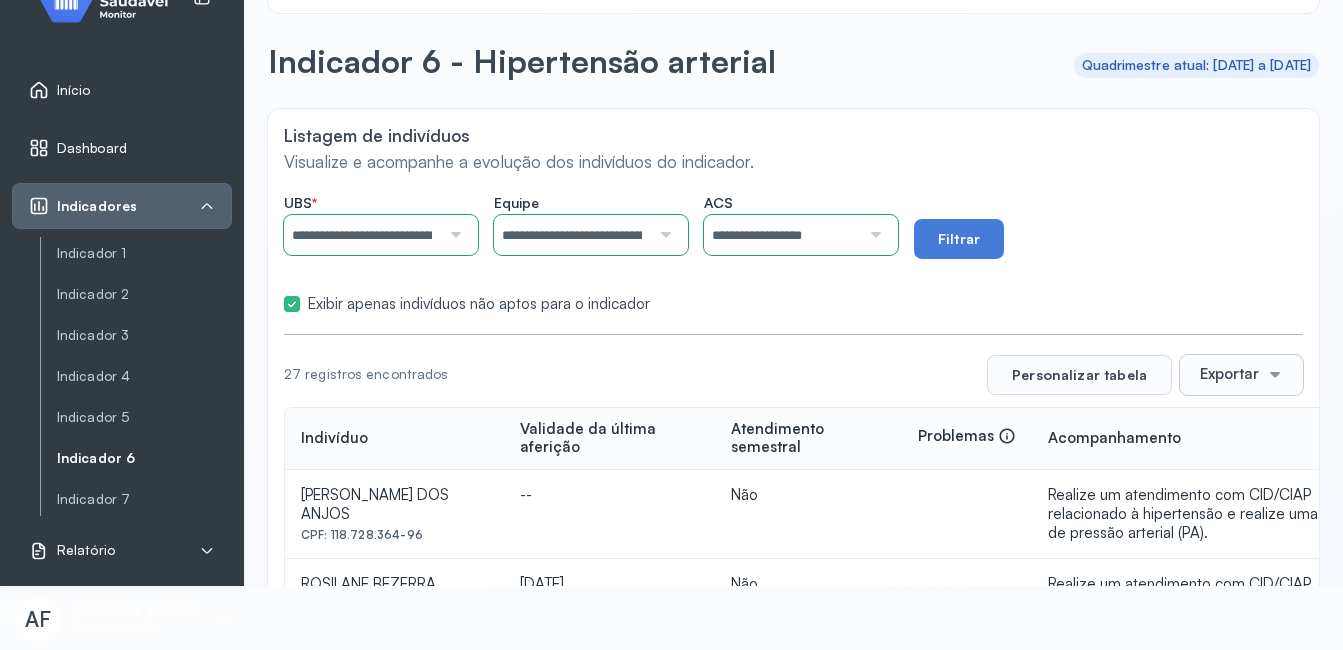 click on "Quadrimestre atual: [DATE]
a [DATE]" at bounding box center [1197, 65] 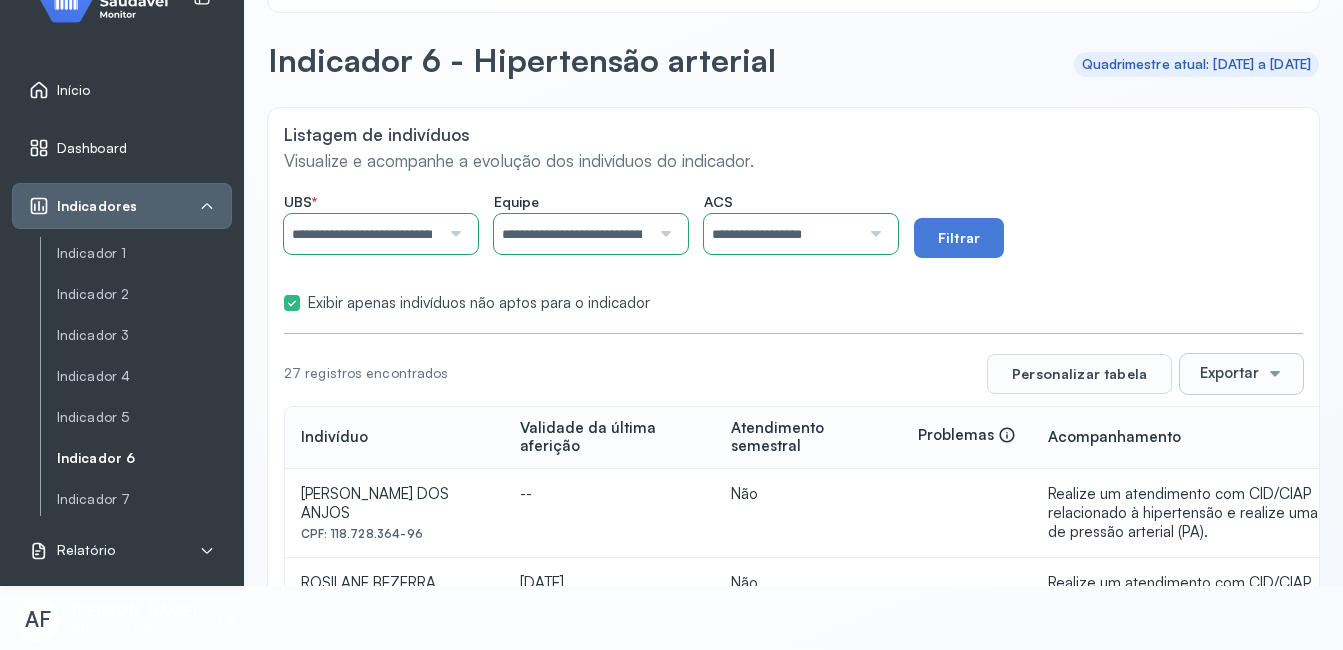 scroll, scrollTop: 0, scrollLeft: 0, axis: both 